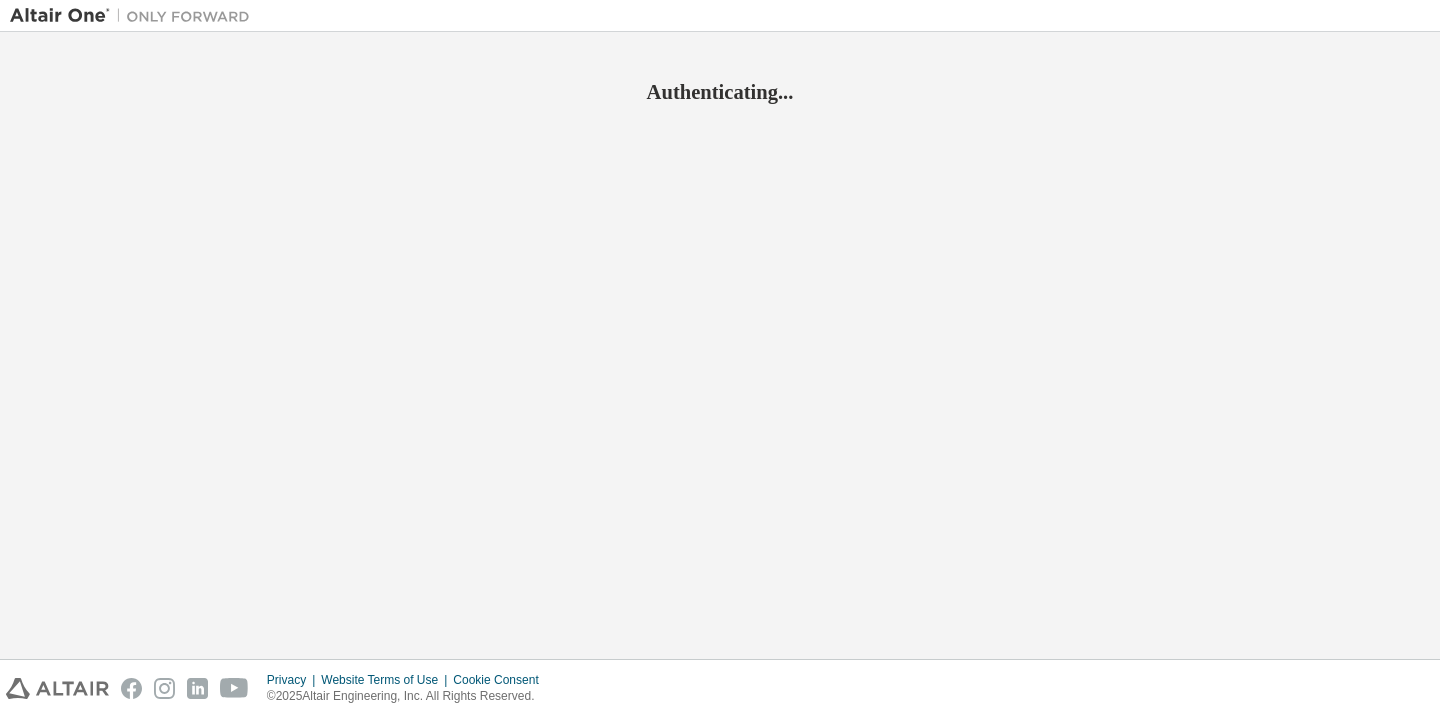 scroll, scrollTop: 0, scrollLeft: 0, axis: both 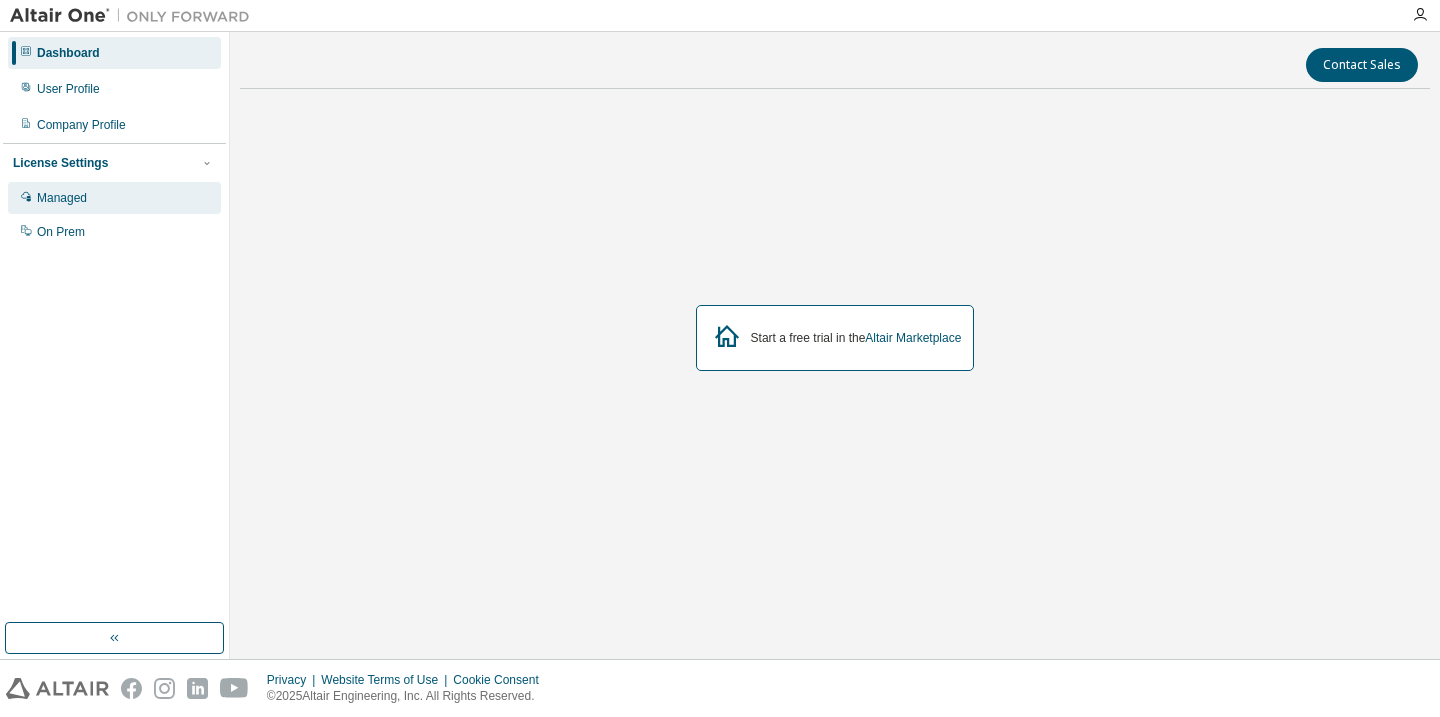 click on "Managed" at bounding box center (114, 198) 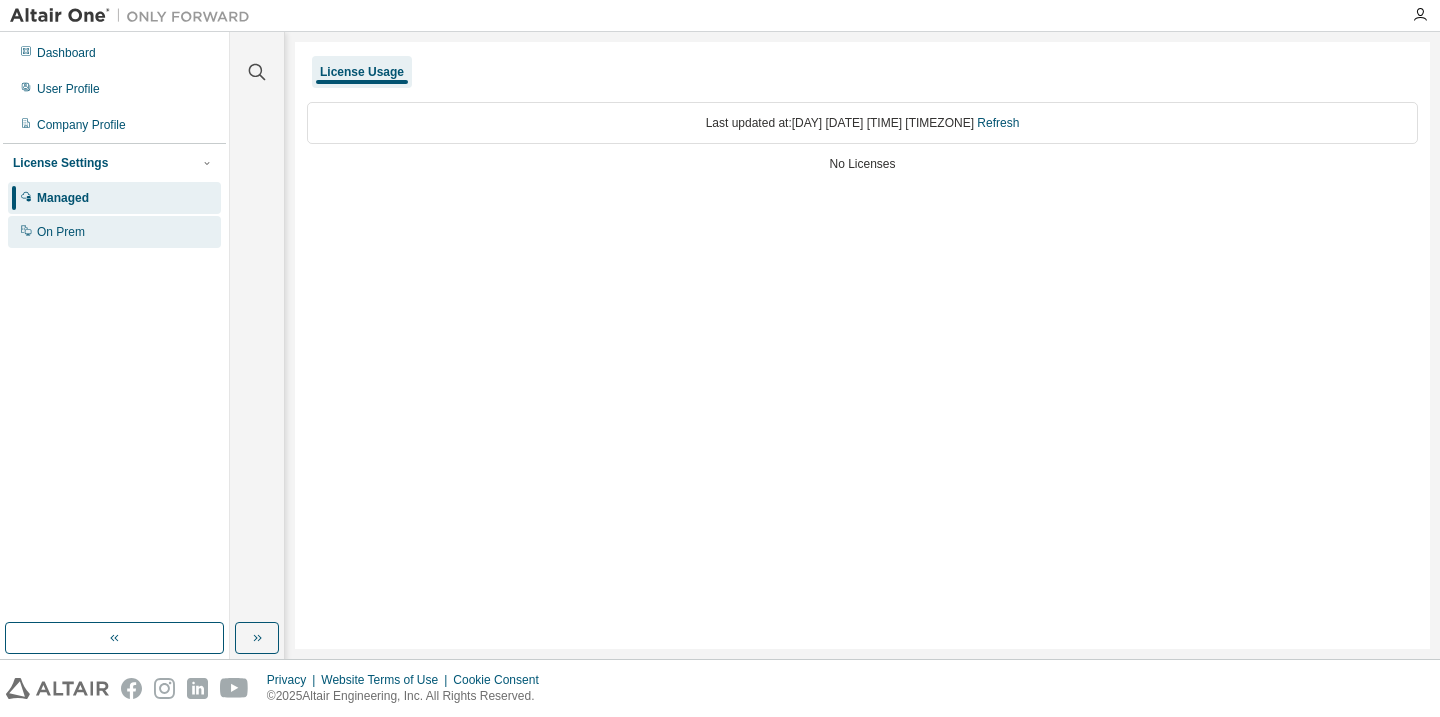 click on "On Prem" at bounding box center [61, 232] 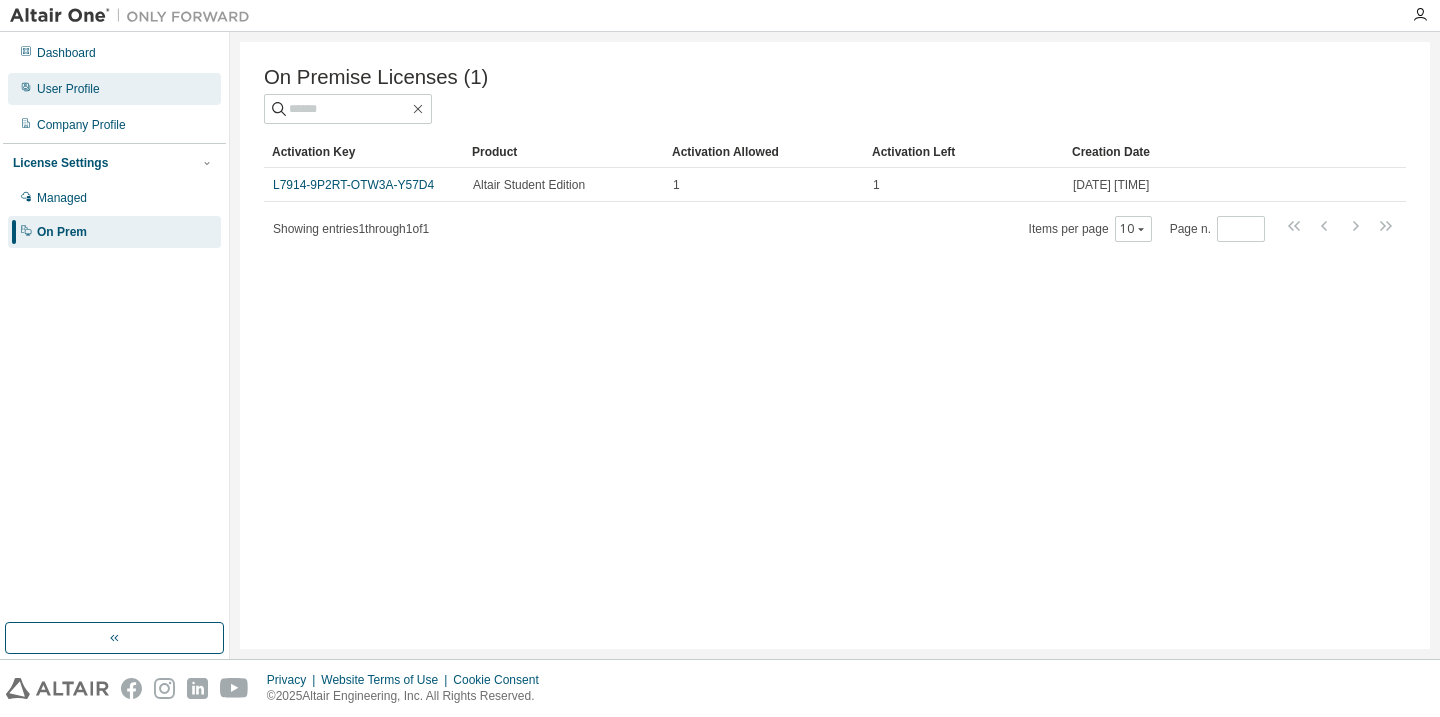 click on "User Profile" at bounding box center [114, 89] 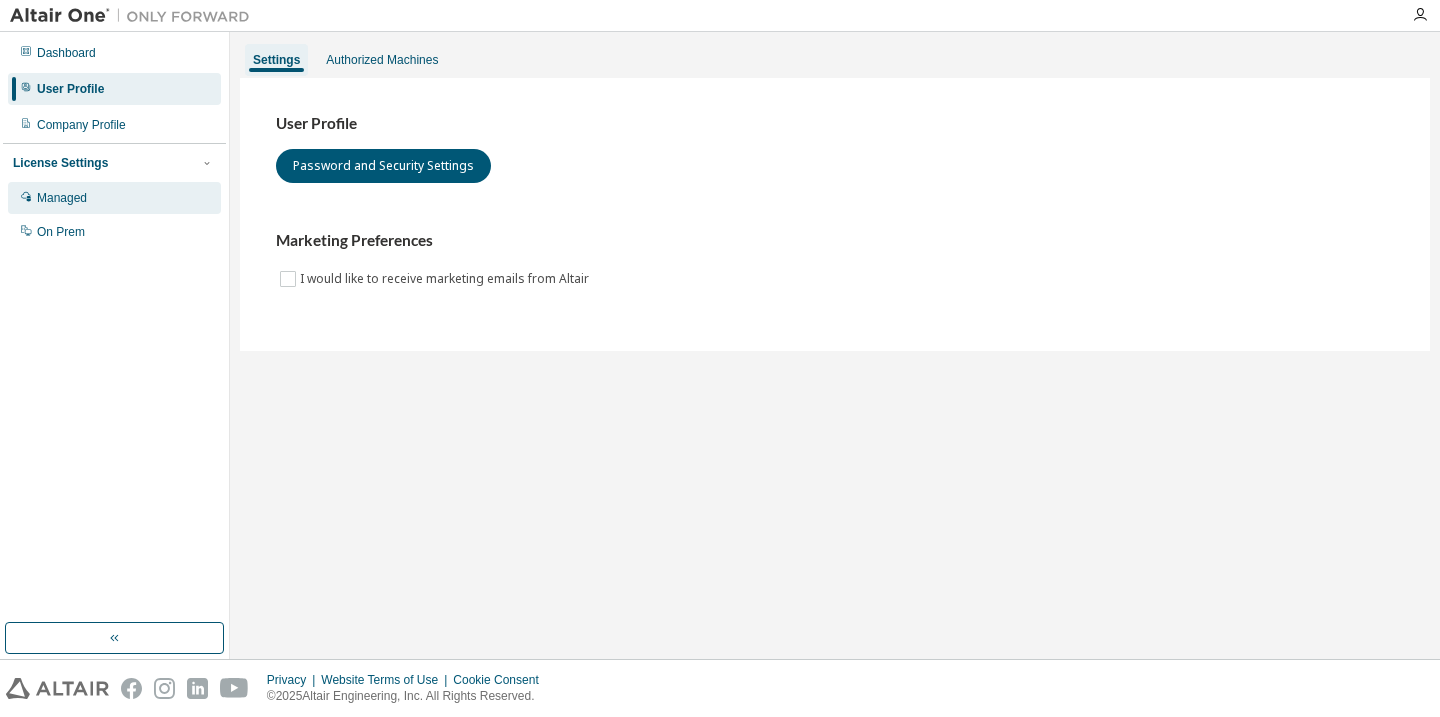 click on "Managed" at bounding box center [114, 198] 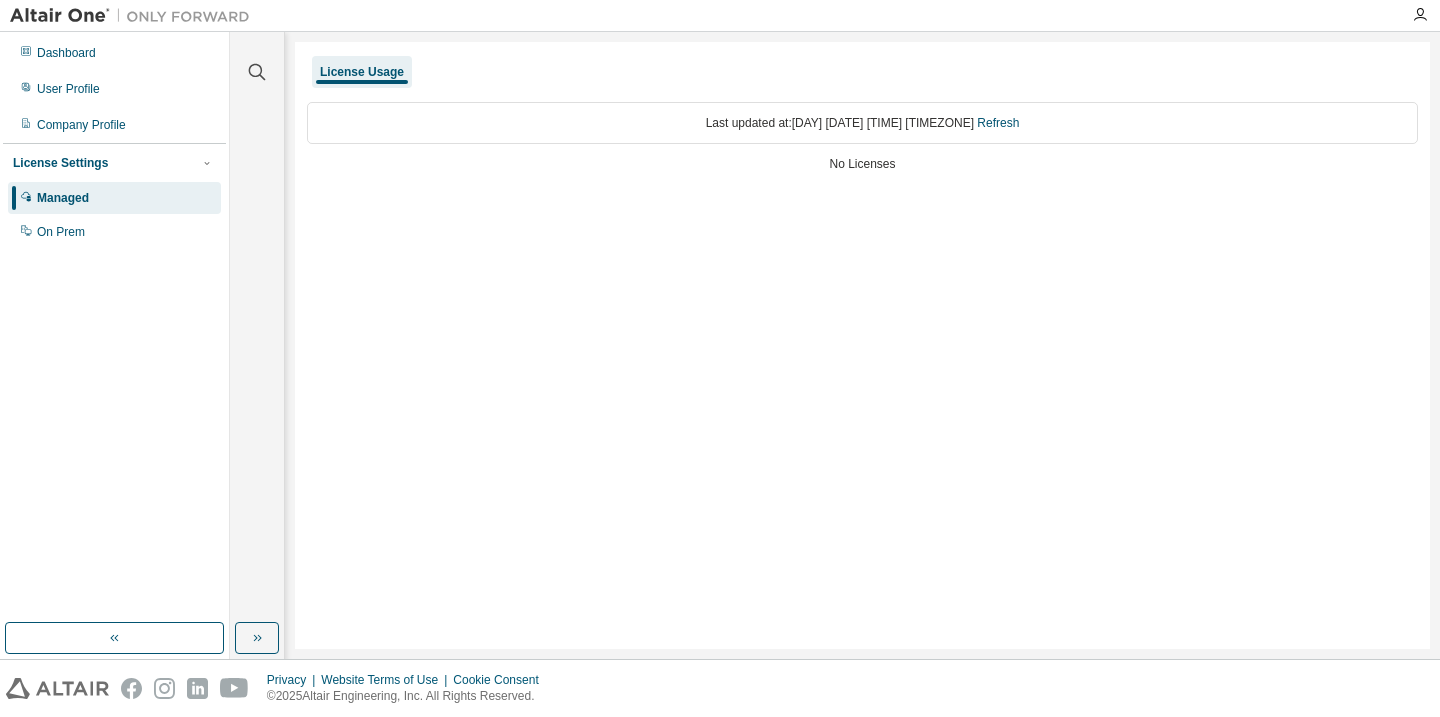 click on "License Usage" at bounding box center [362, 72] 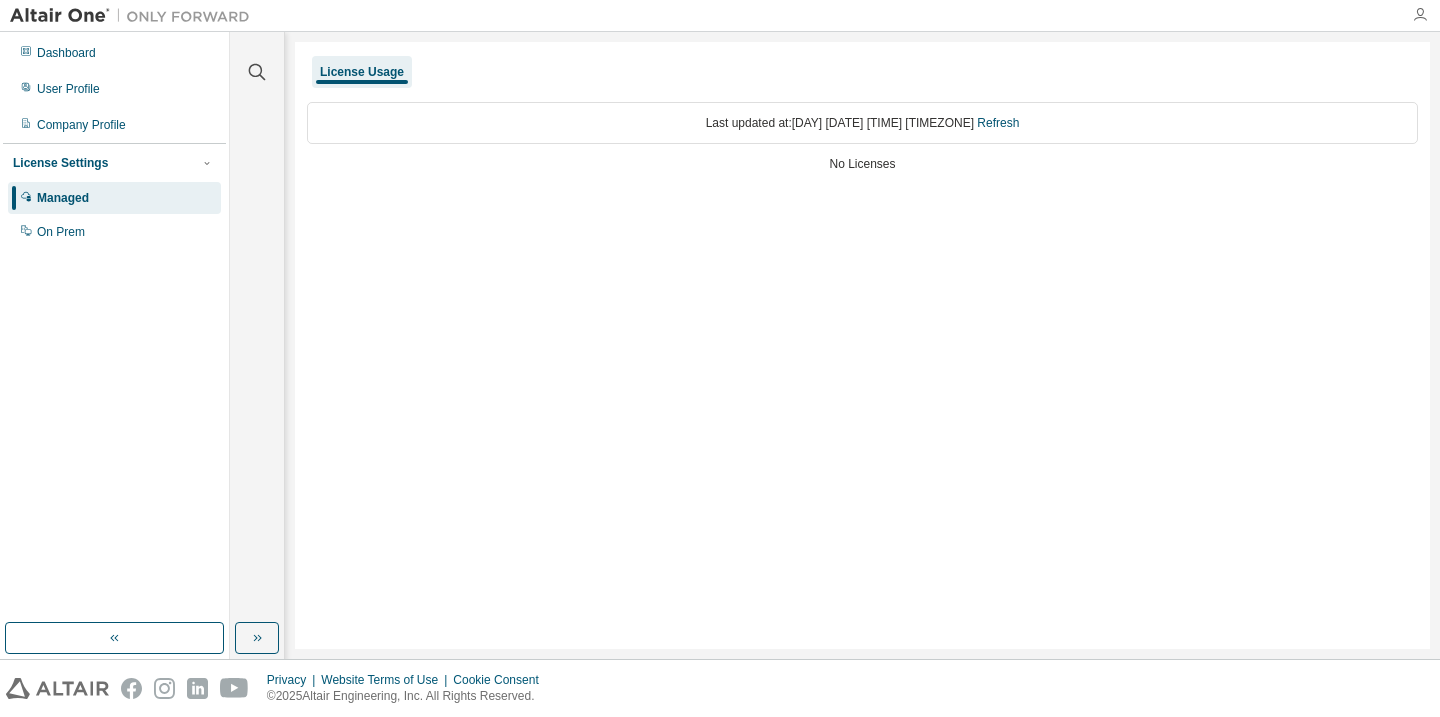 click at bounding box center (1420, 15) 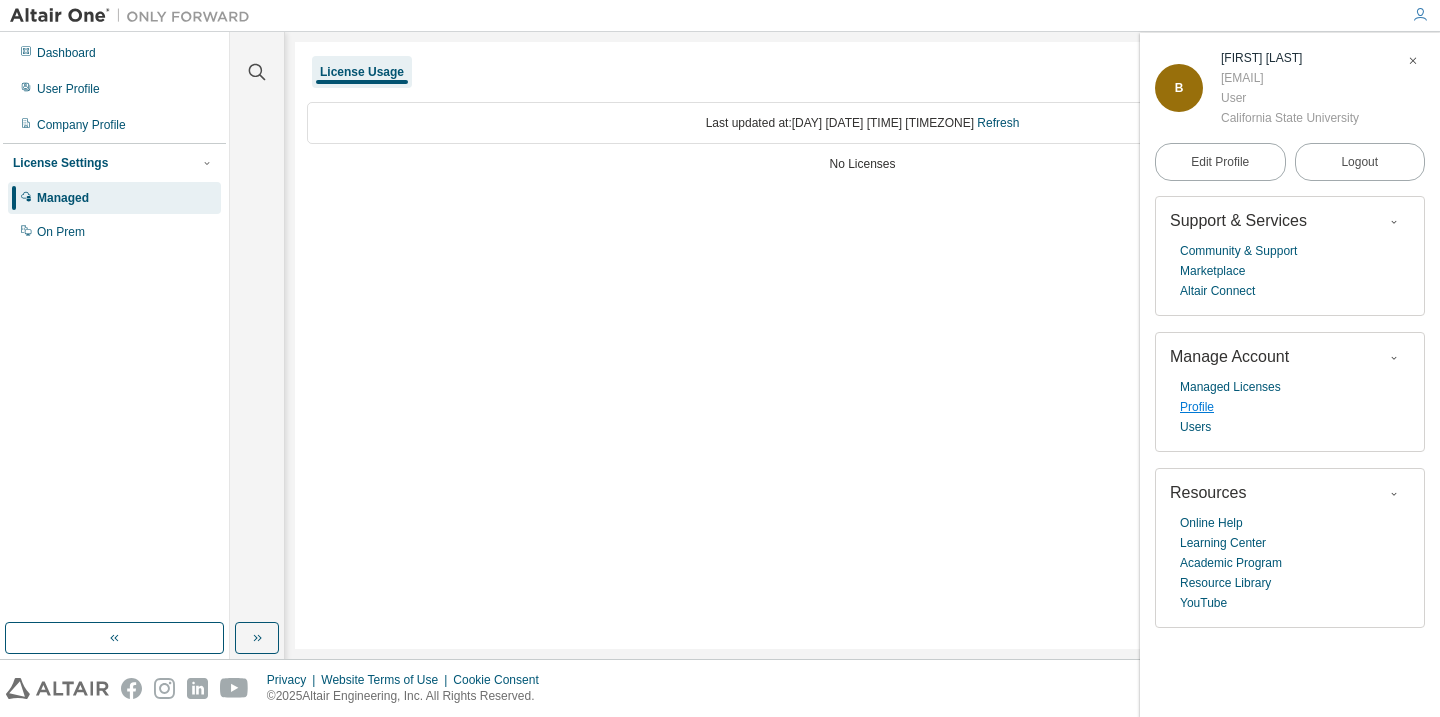 click on "Profile" at bounding box center [1197, 407] 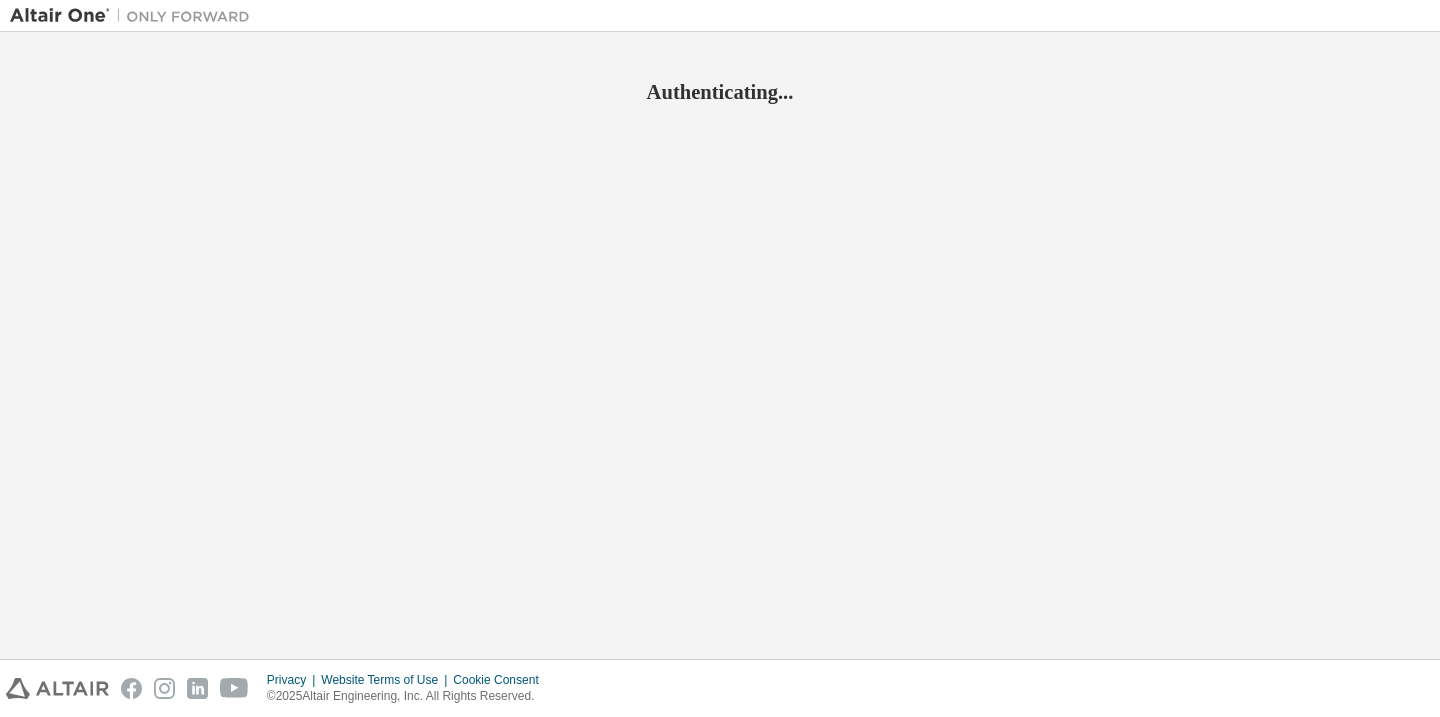 scroll, scrollTop: 0, scrollLeft: 0, axis: both 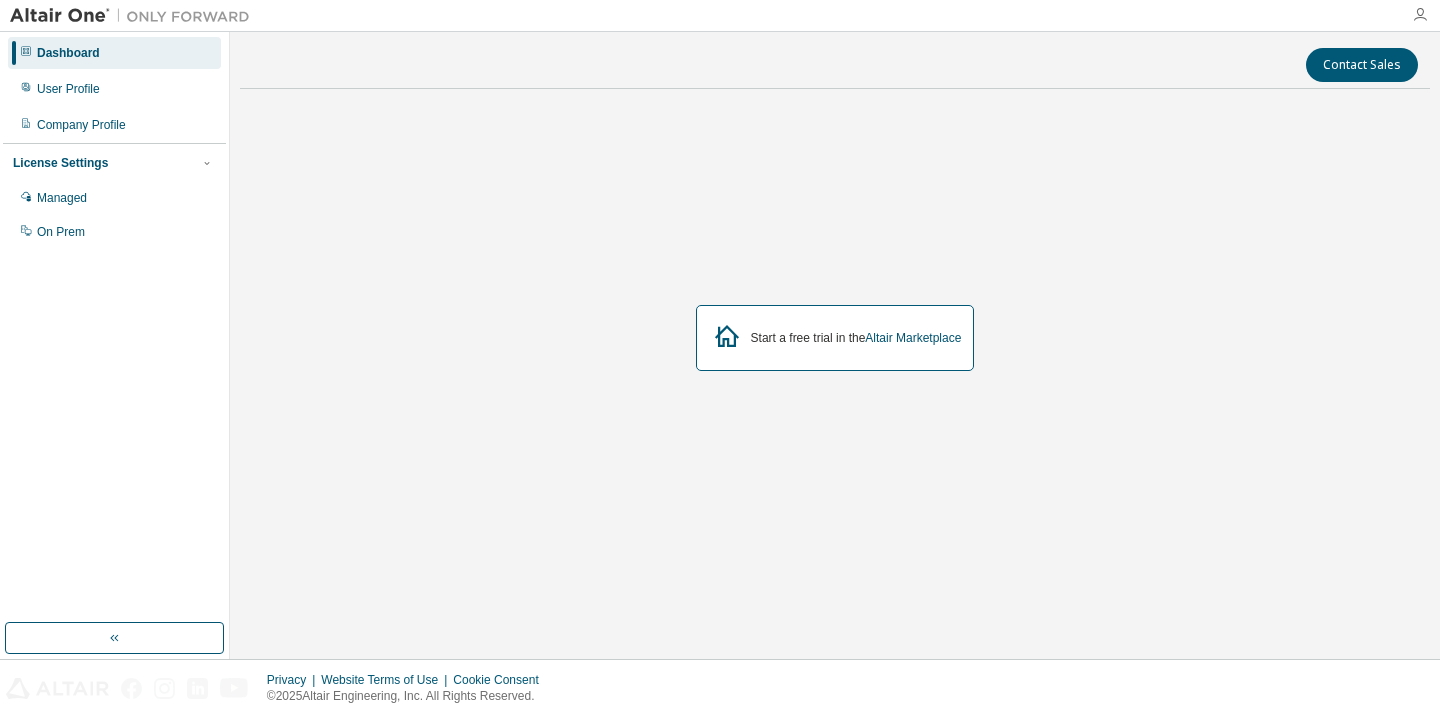 click at bounding box center (1420, 15) 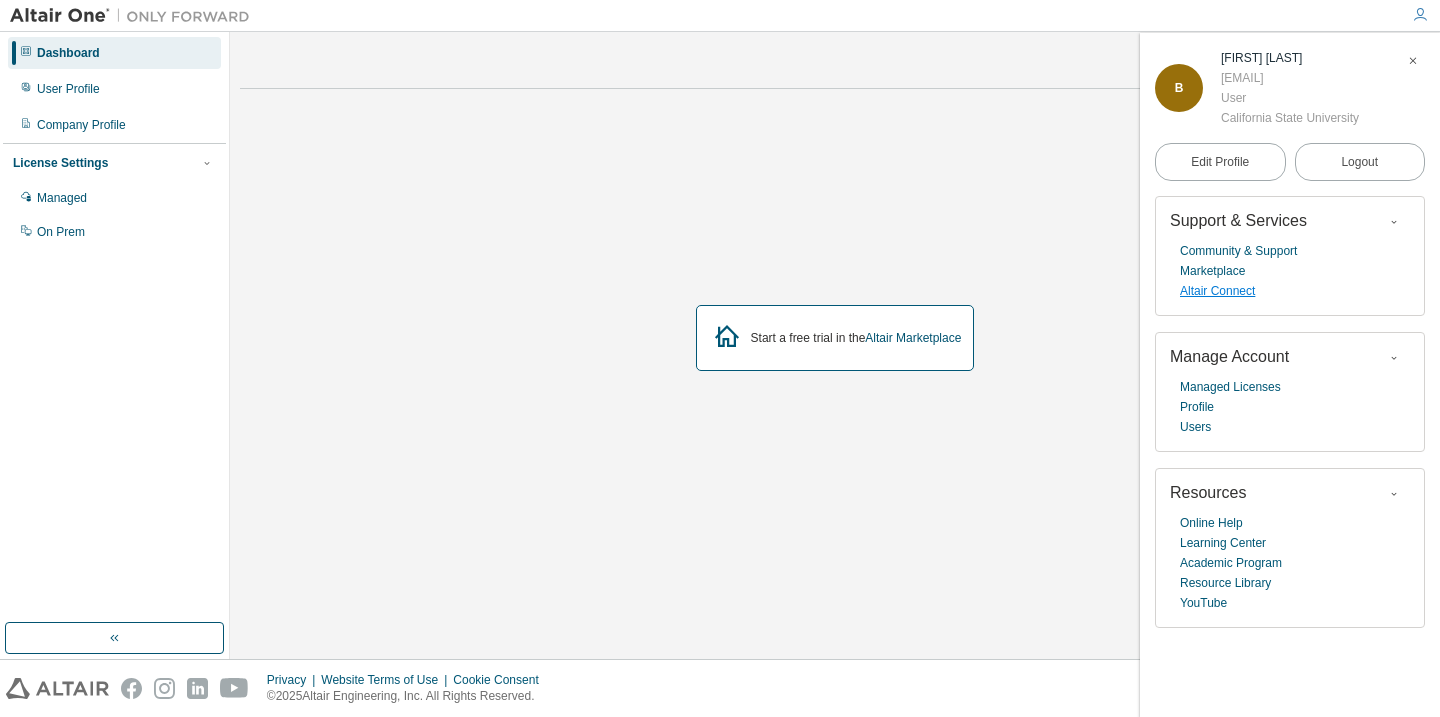 click on "Altair Connect" at bounding box center (1217, 291) 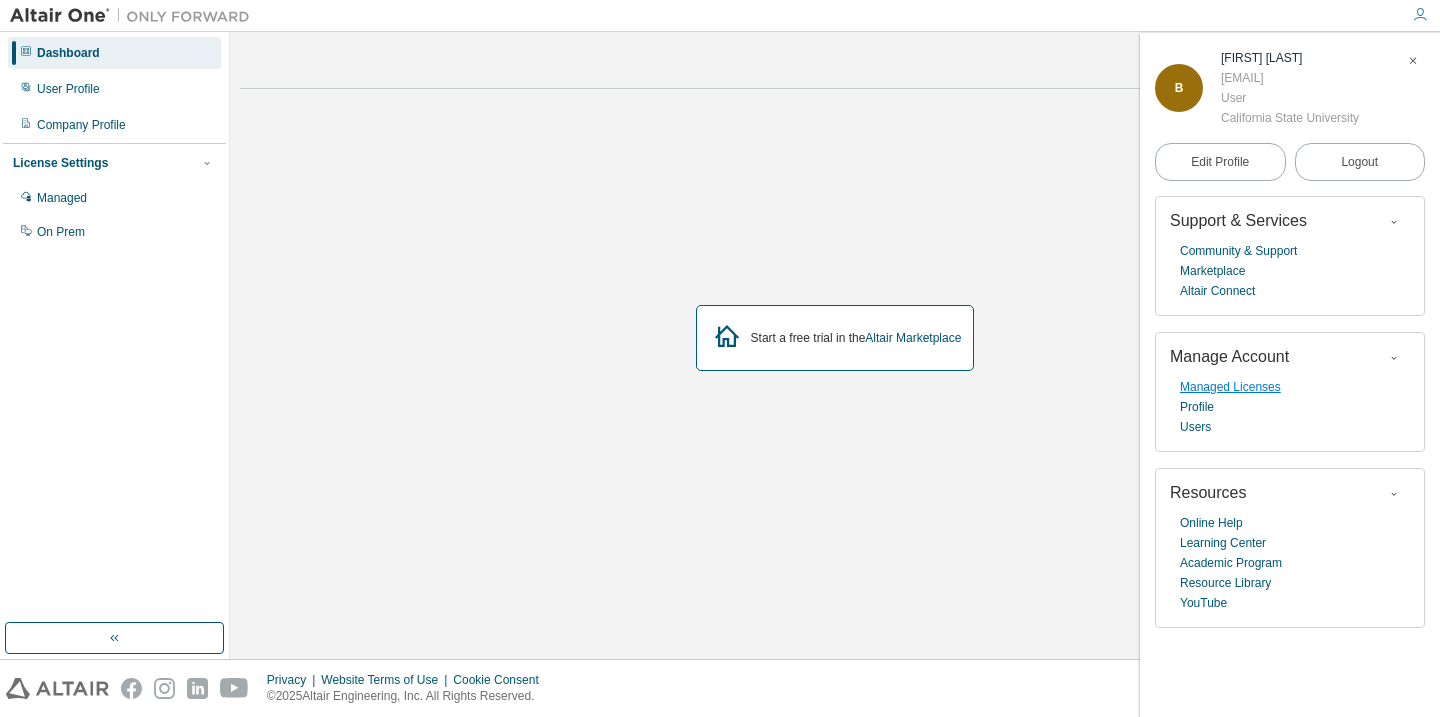 click on "Managed Licenses" at bounding box center (1230, 387) 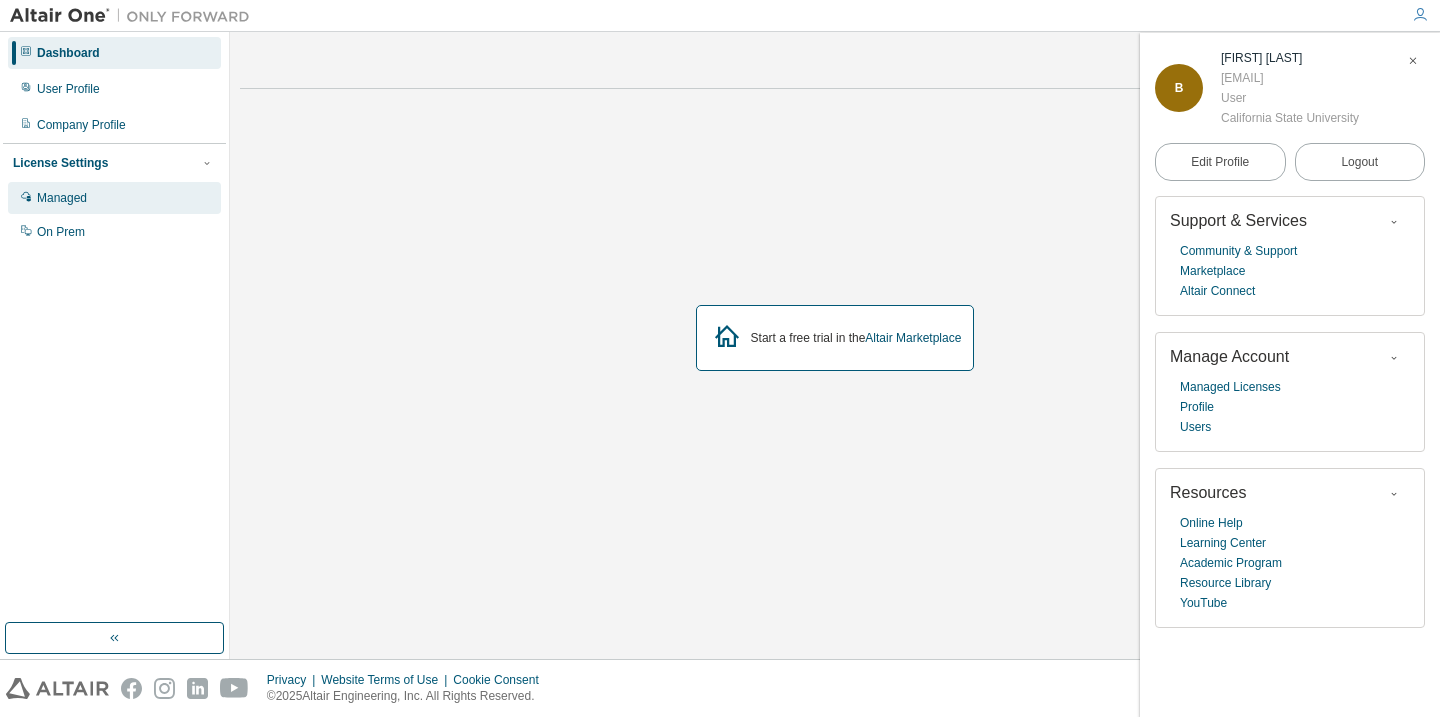 click on "Managed" at bounding box center (62, 198) 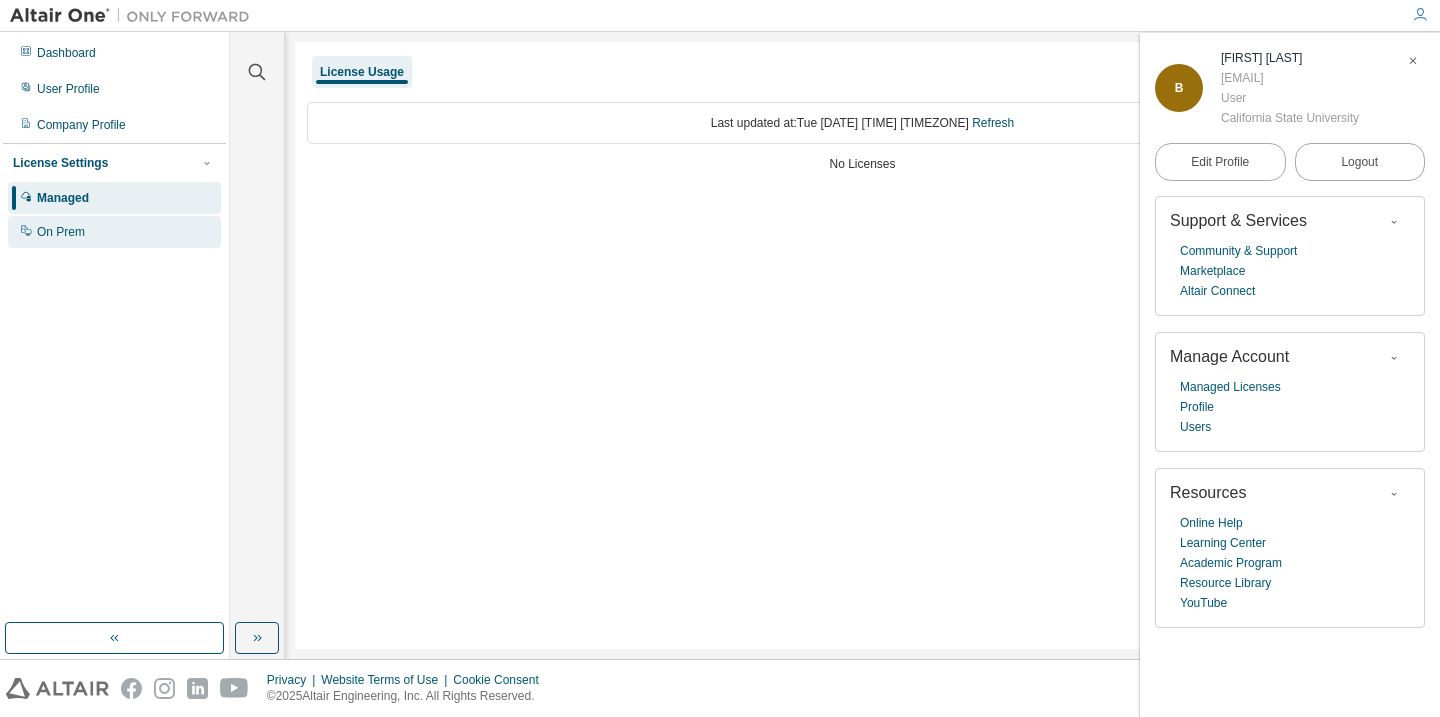 click on "On Prem" at bounding box center (114, 232) 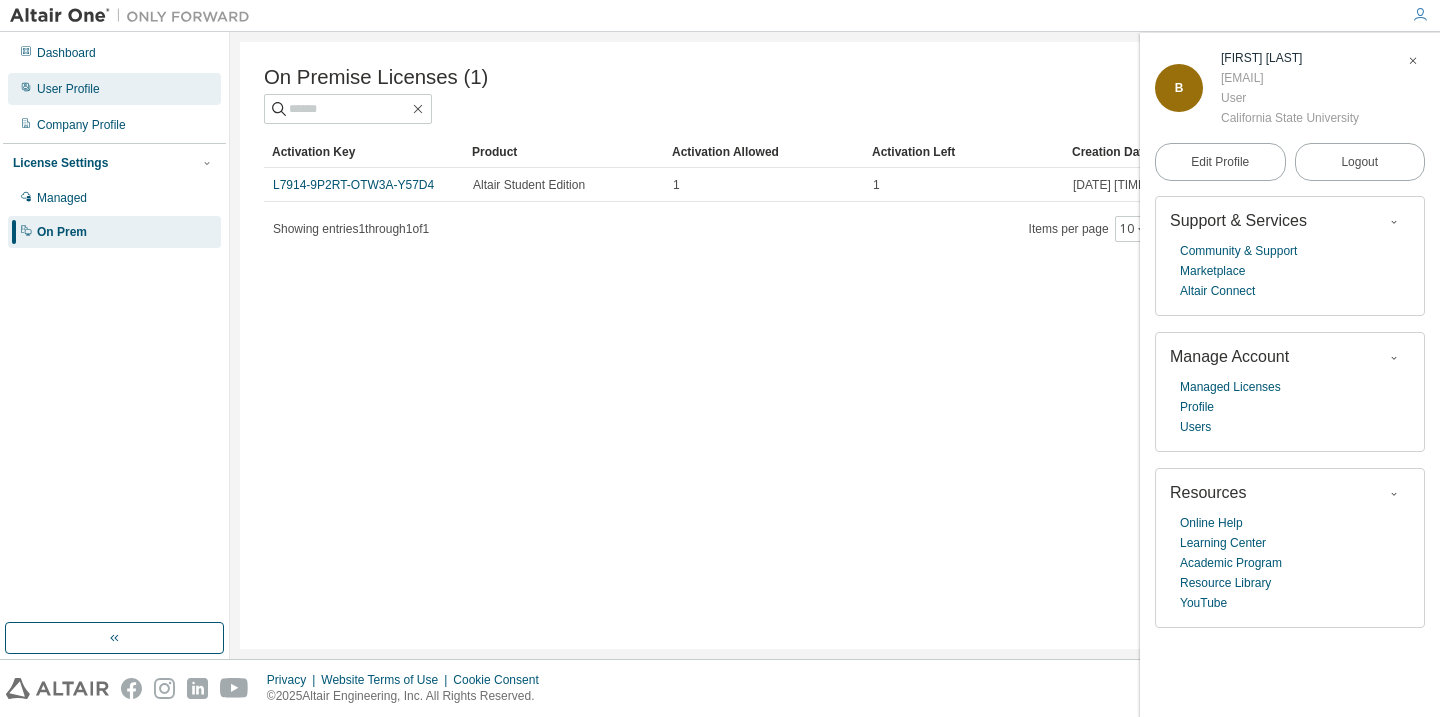 click on "User Profile" at bounding box center [114, 89] 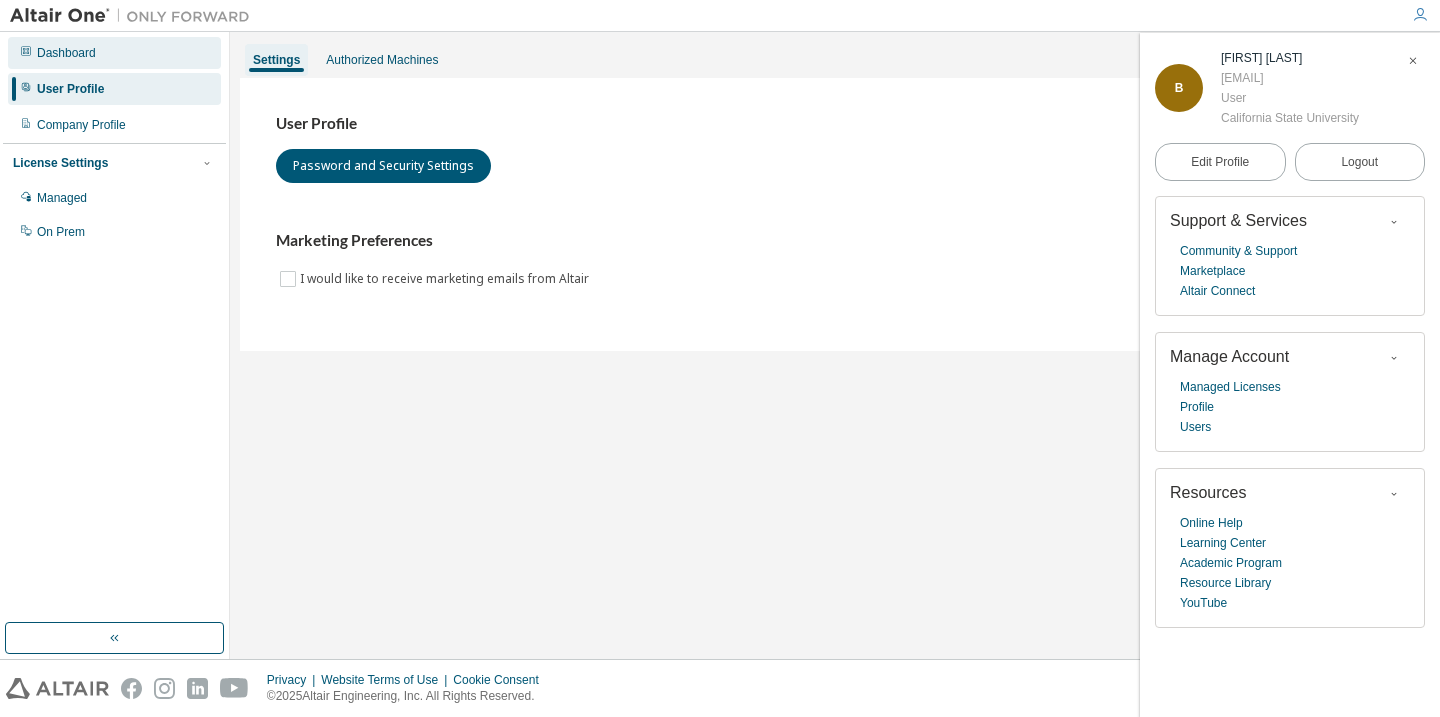 click on "Dashboard" at bounding box center (114, 53) 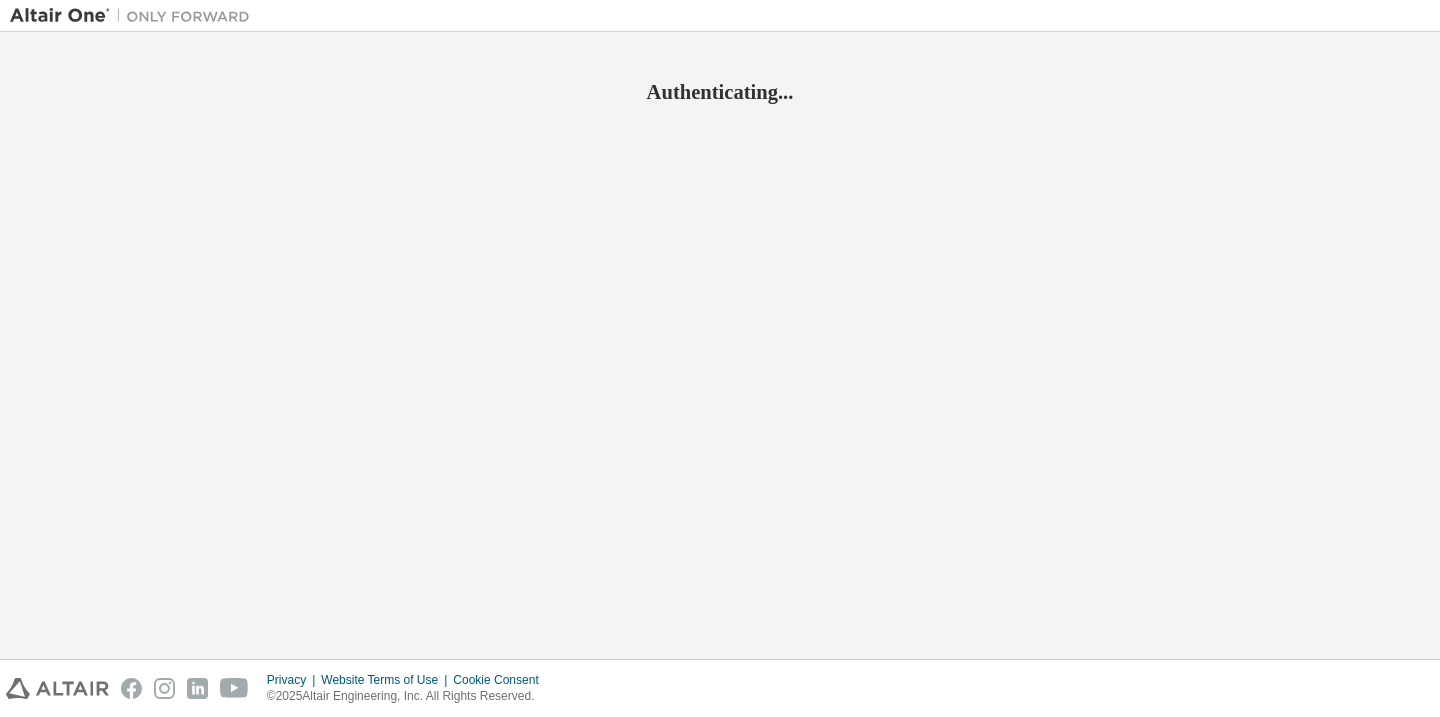 scroll, scrollTop: 0, scrollLeft: 0, axis: both 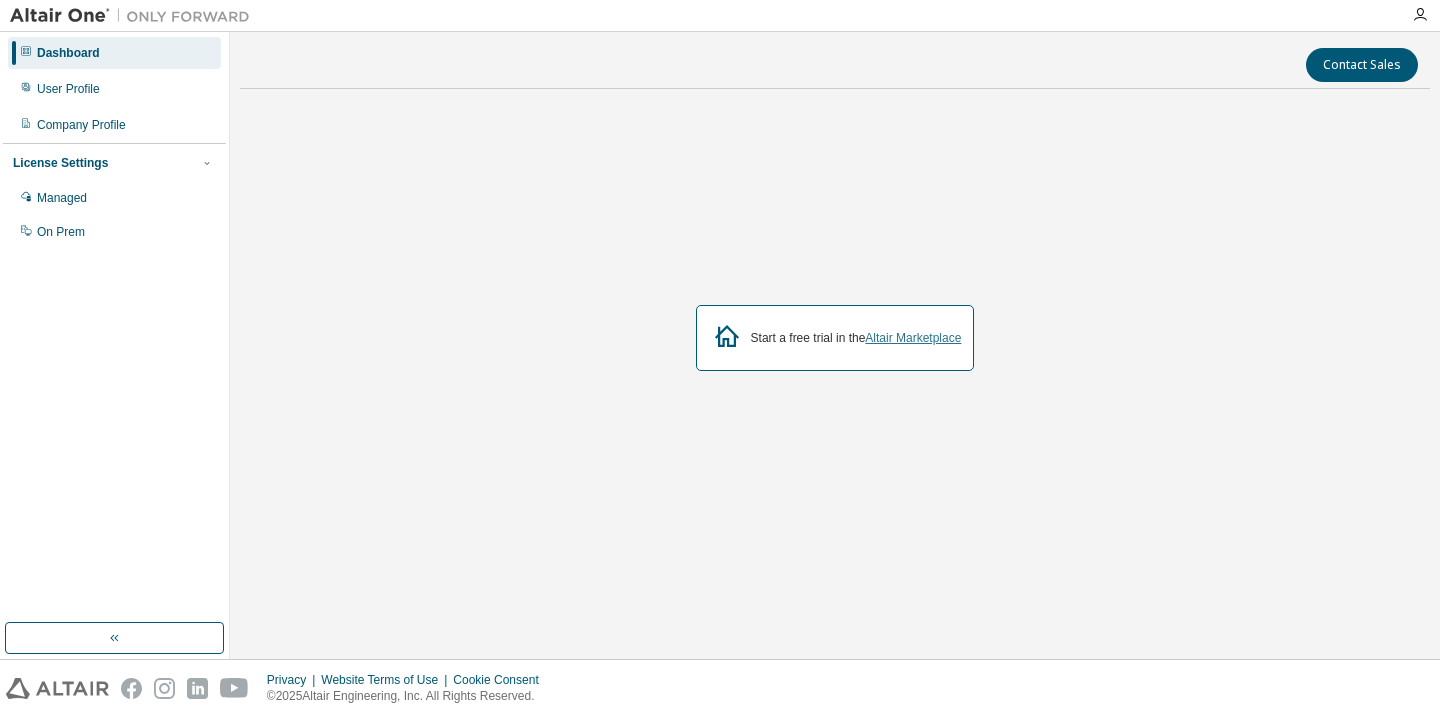 click on "Altair Marketplace" at bounding box center [913, 338] 